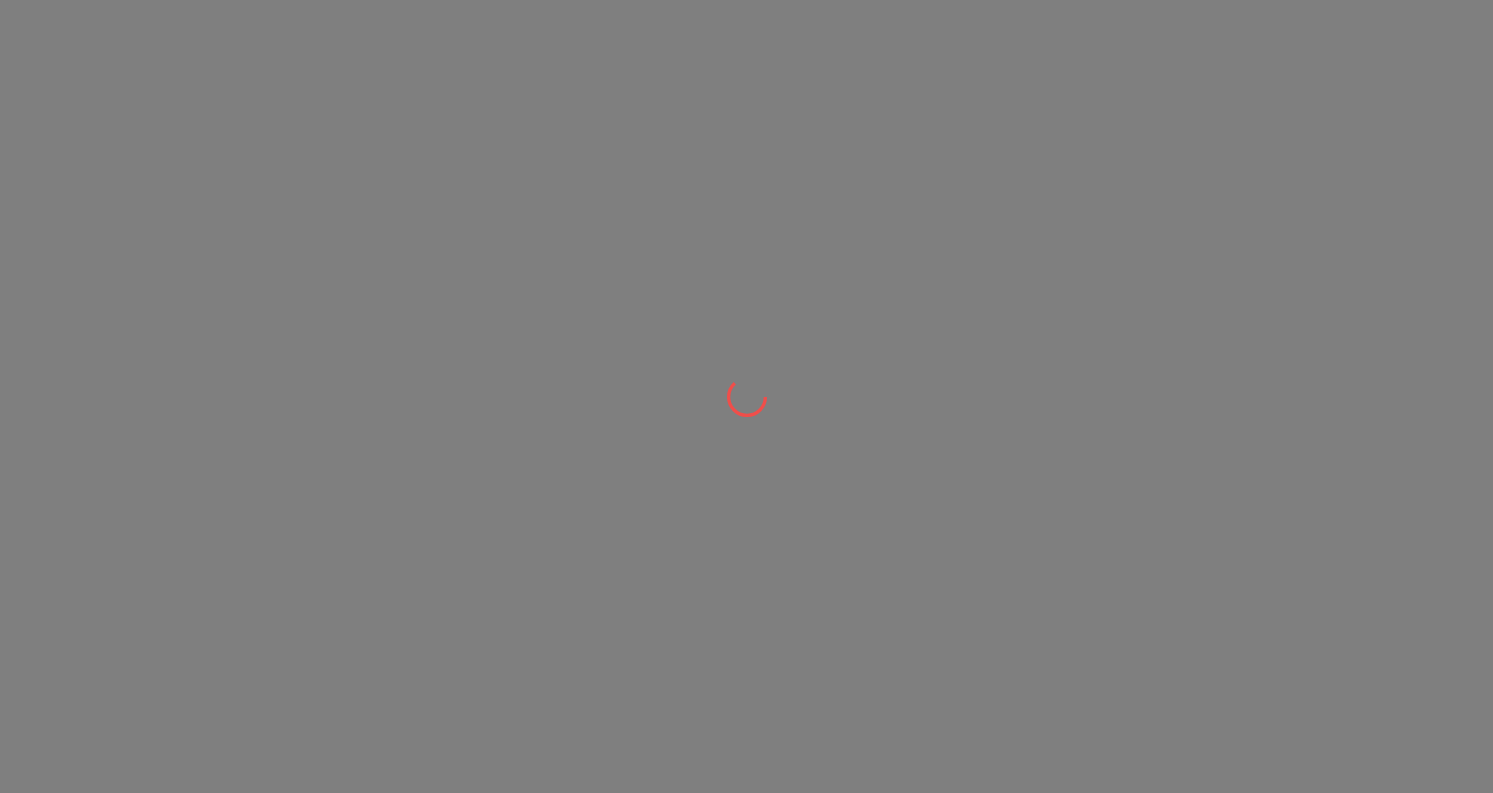 scroll, scrollTop: 0, scrollLeft: 0, axis: both 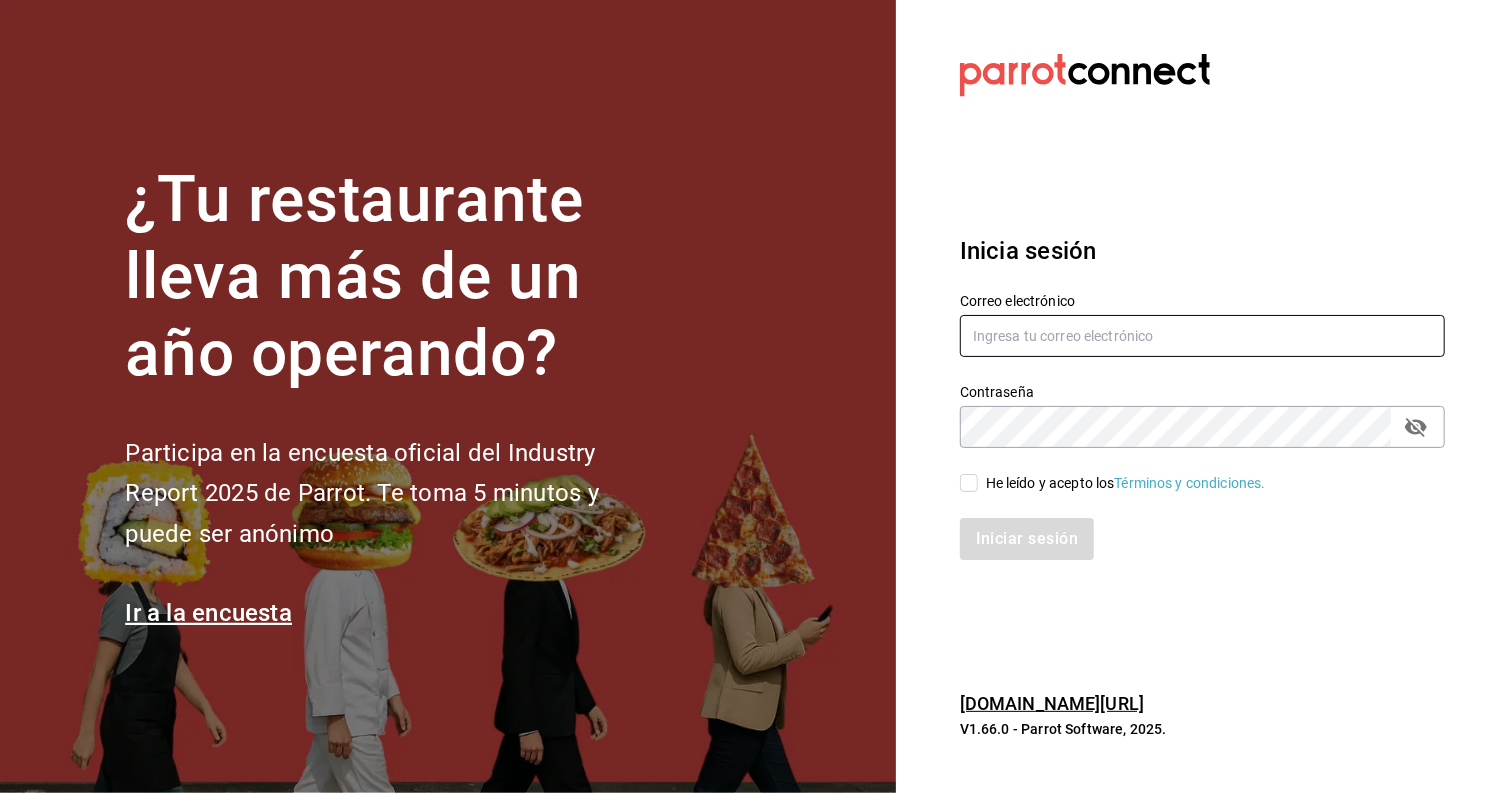 click at bounding box center [1202, 336] 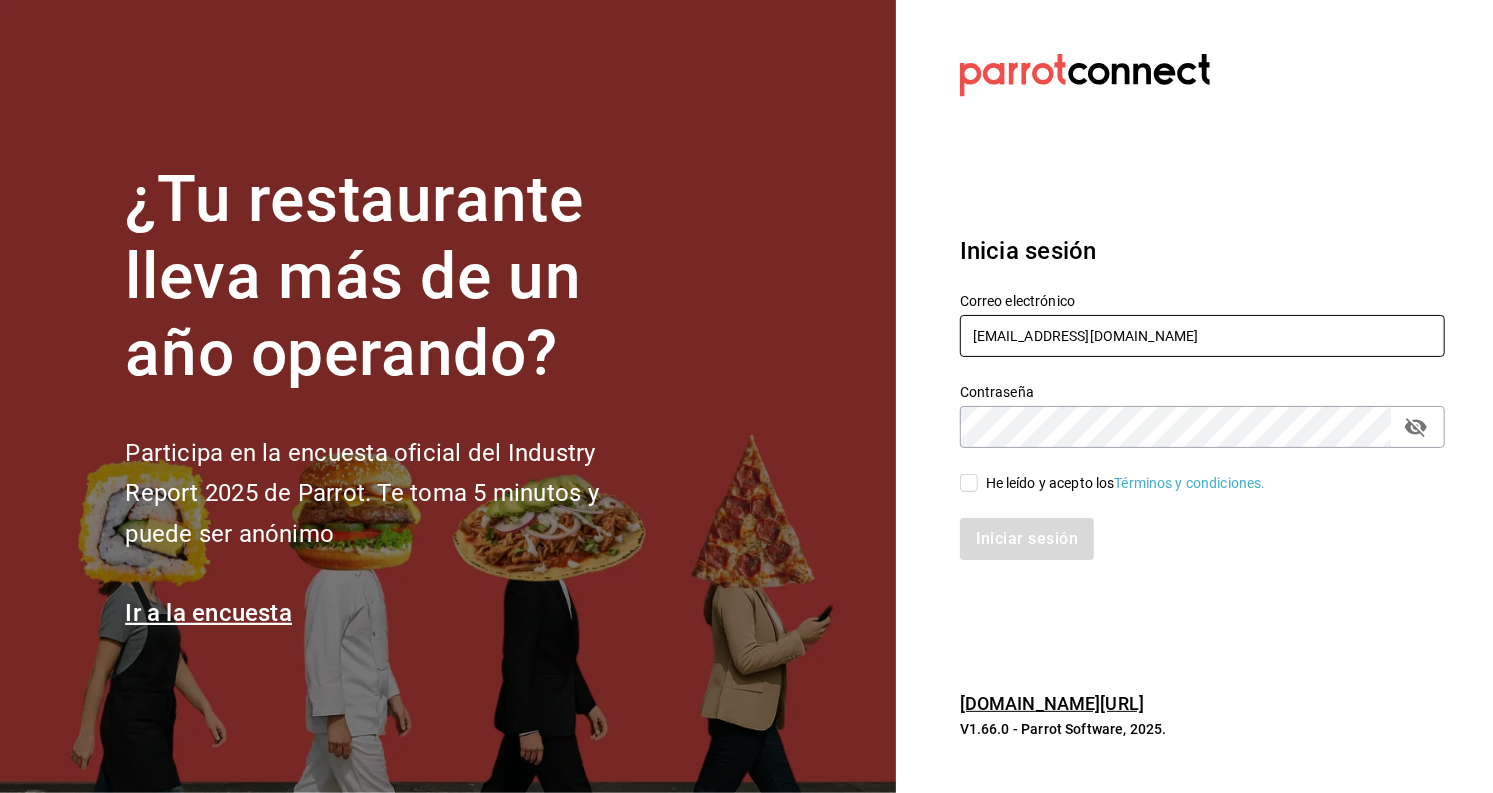 type on "colomevazquezlauraathziri@gmail.com" 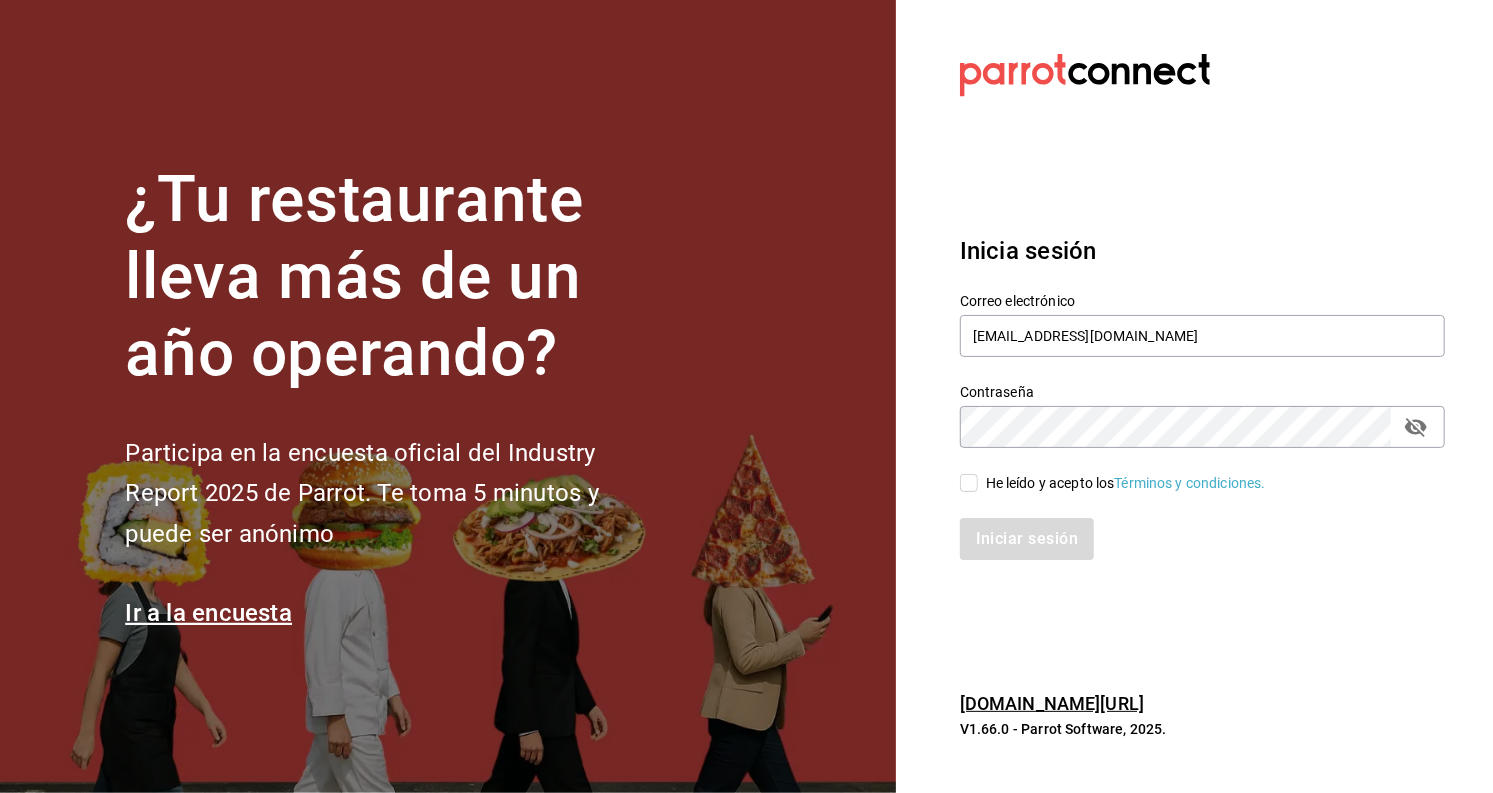 click on "He leído y acepto los  Términos y condiciones." at bounding box center [969, 483] 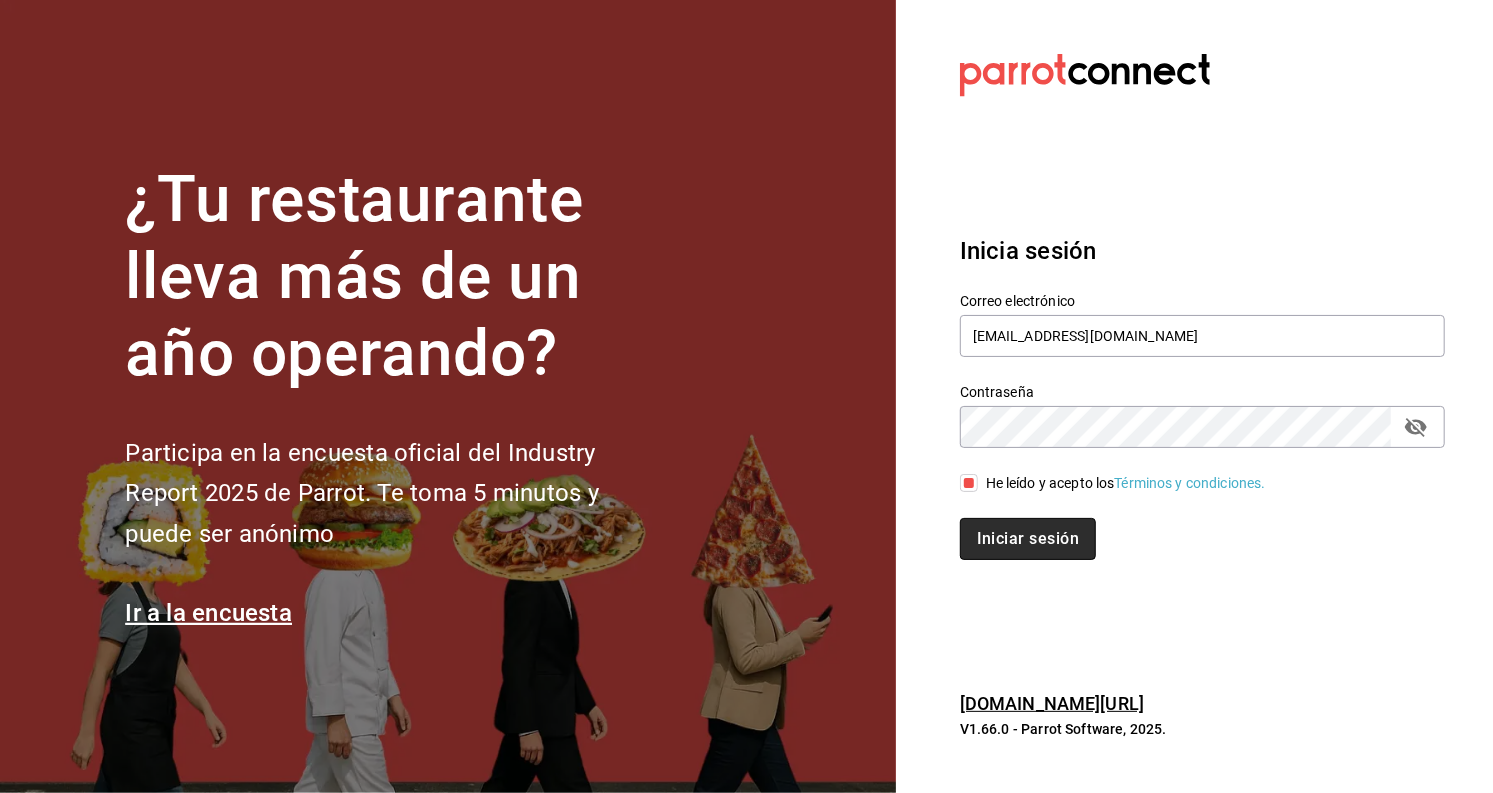 click on "Iniciar sesión" at bounding box center [1028, 539] 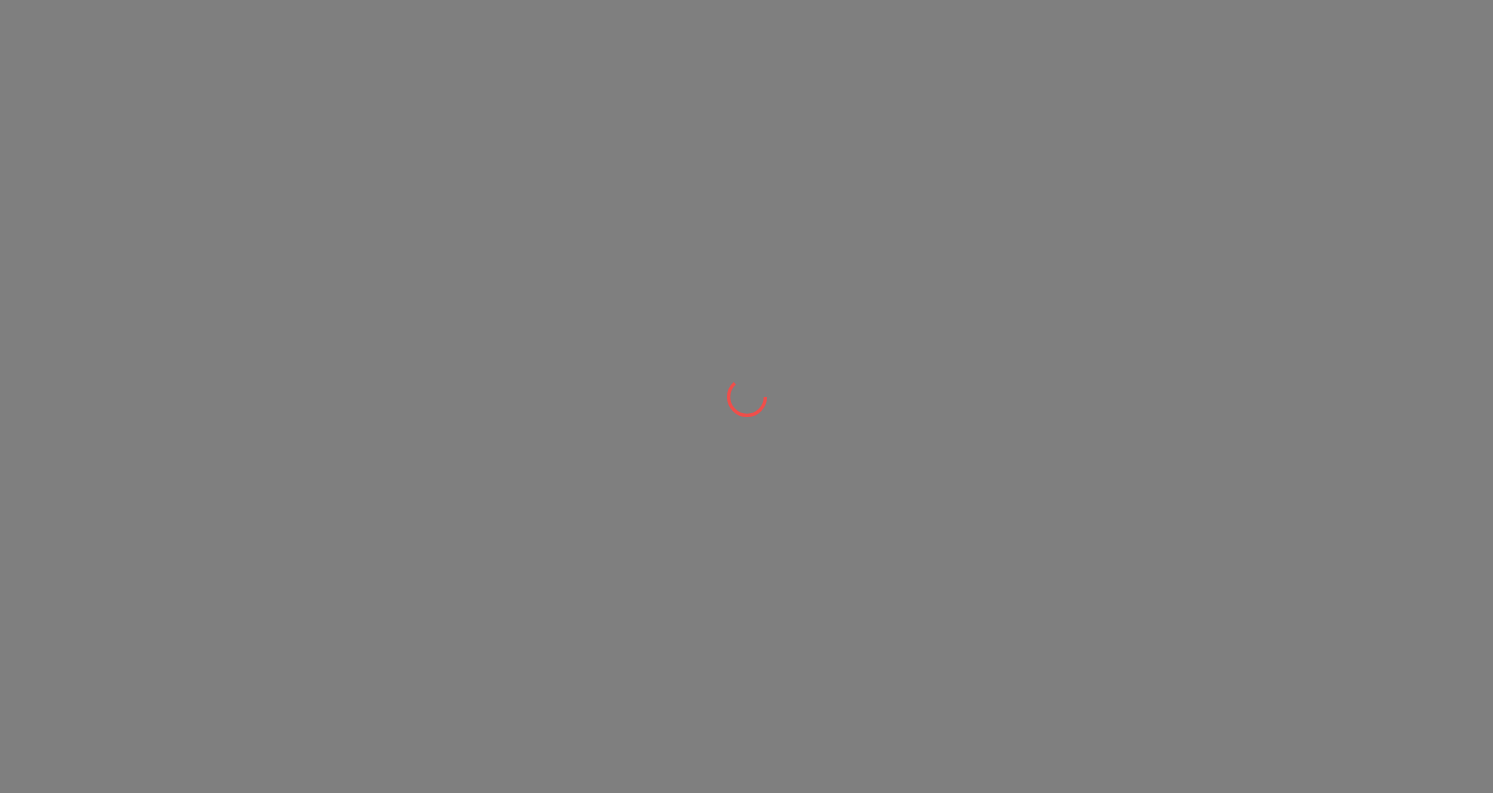 scroll, scrollTop: 0, scrollLeft: 0, axis: both 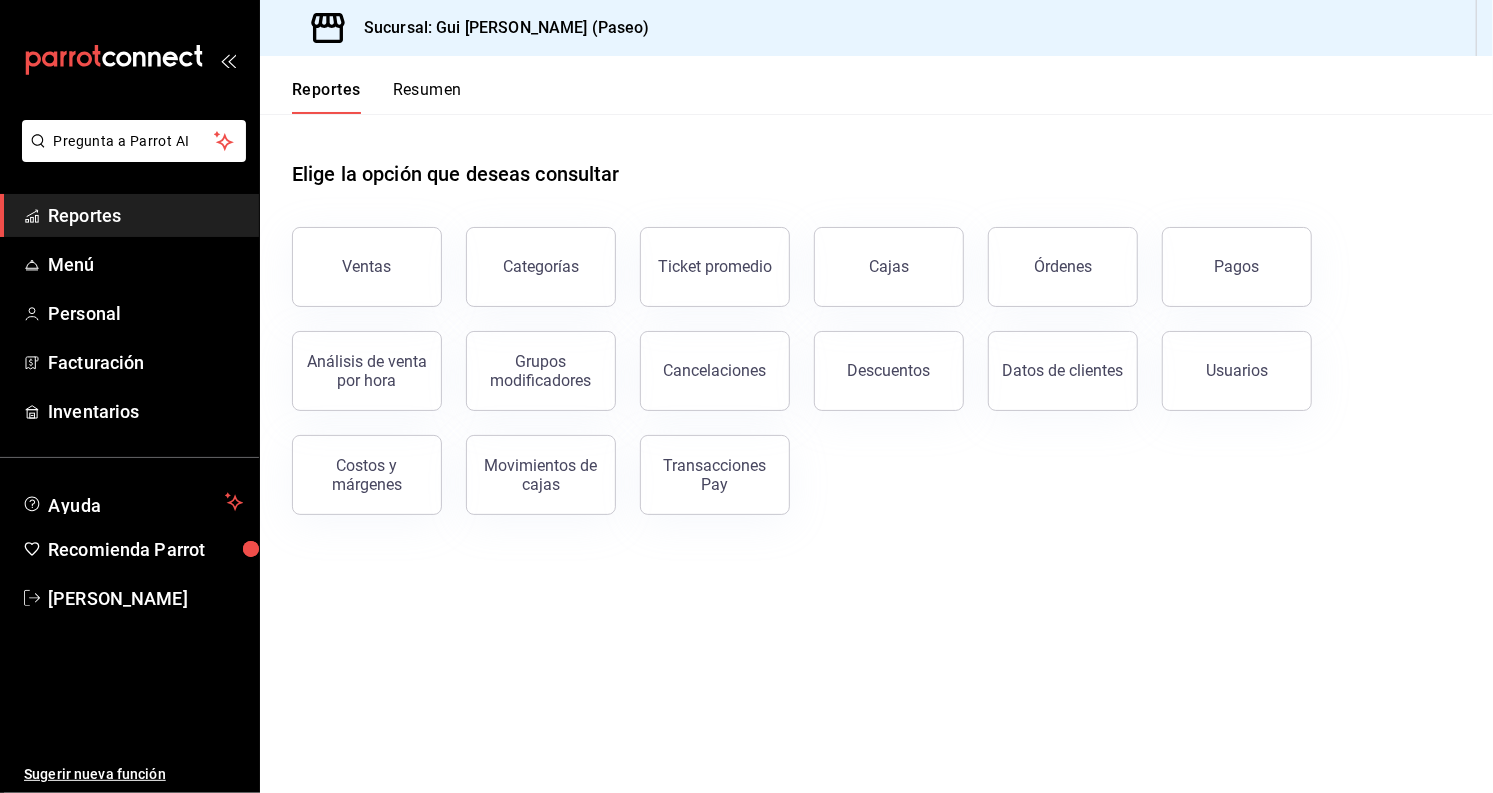 click on "Ventas" at bounding box center (367, 267) 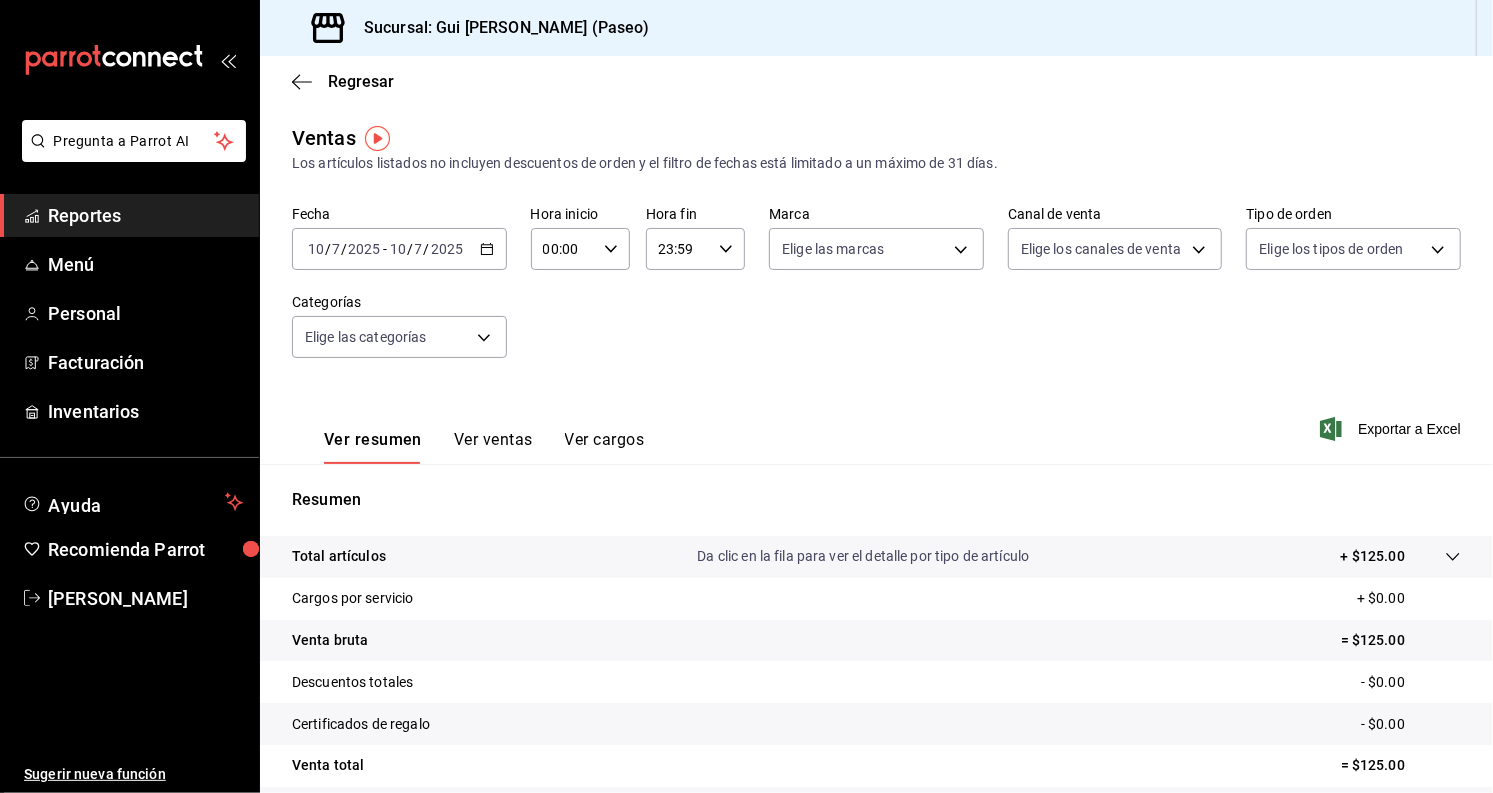 click on "[DATE] [DATE] - [DATE] [DATE]" at bounding box center (399, 249) 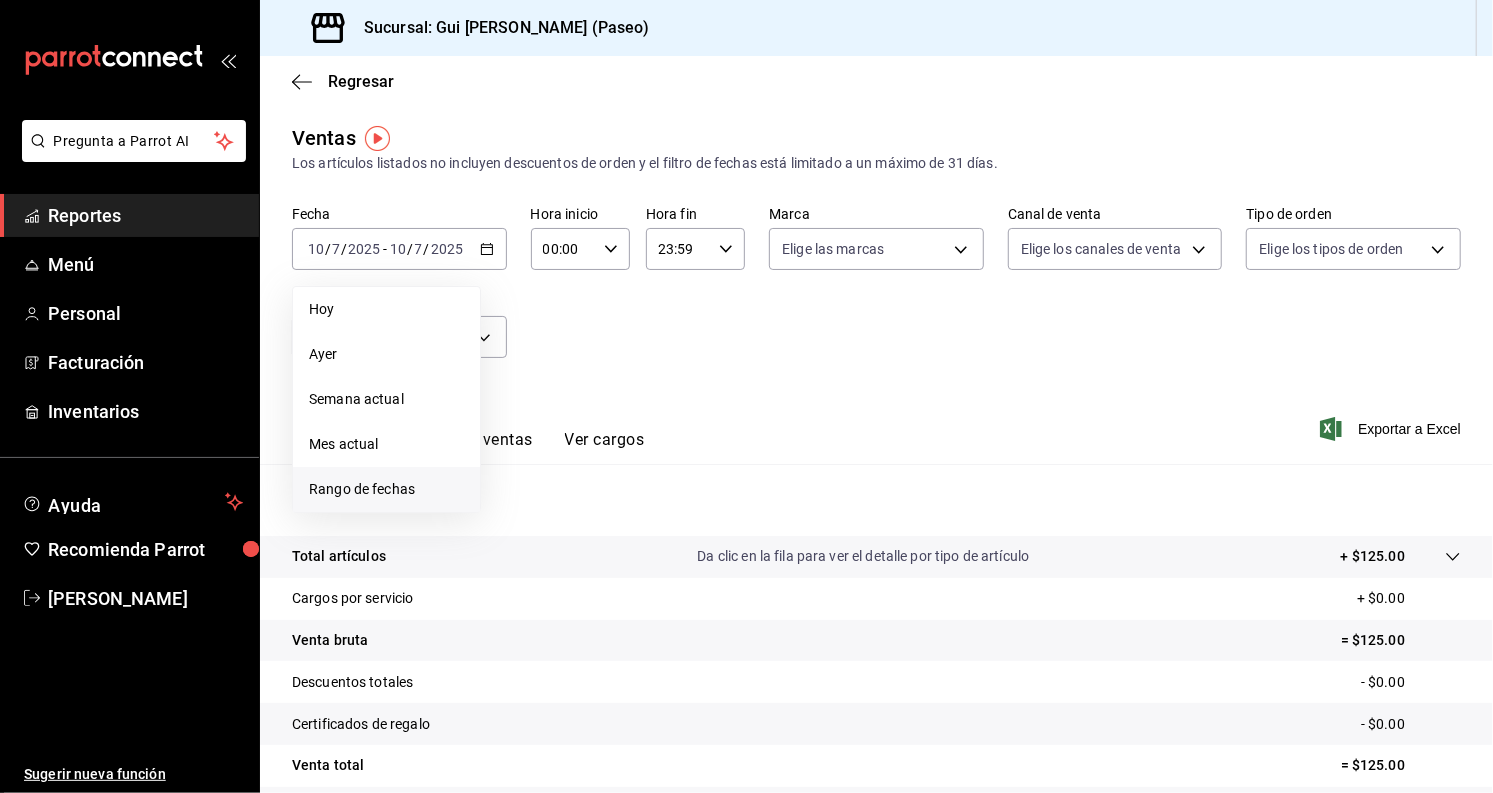 click on "Rango de fechas" at bounding box center [386, 489] 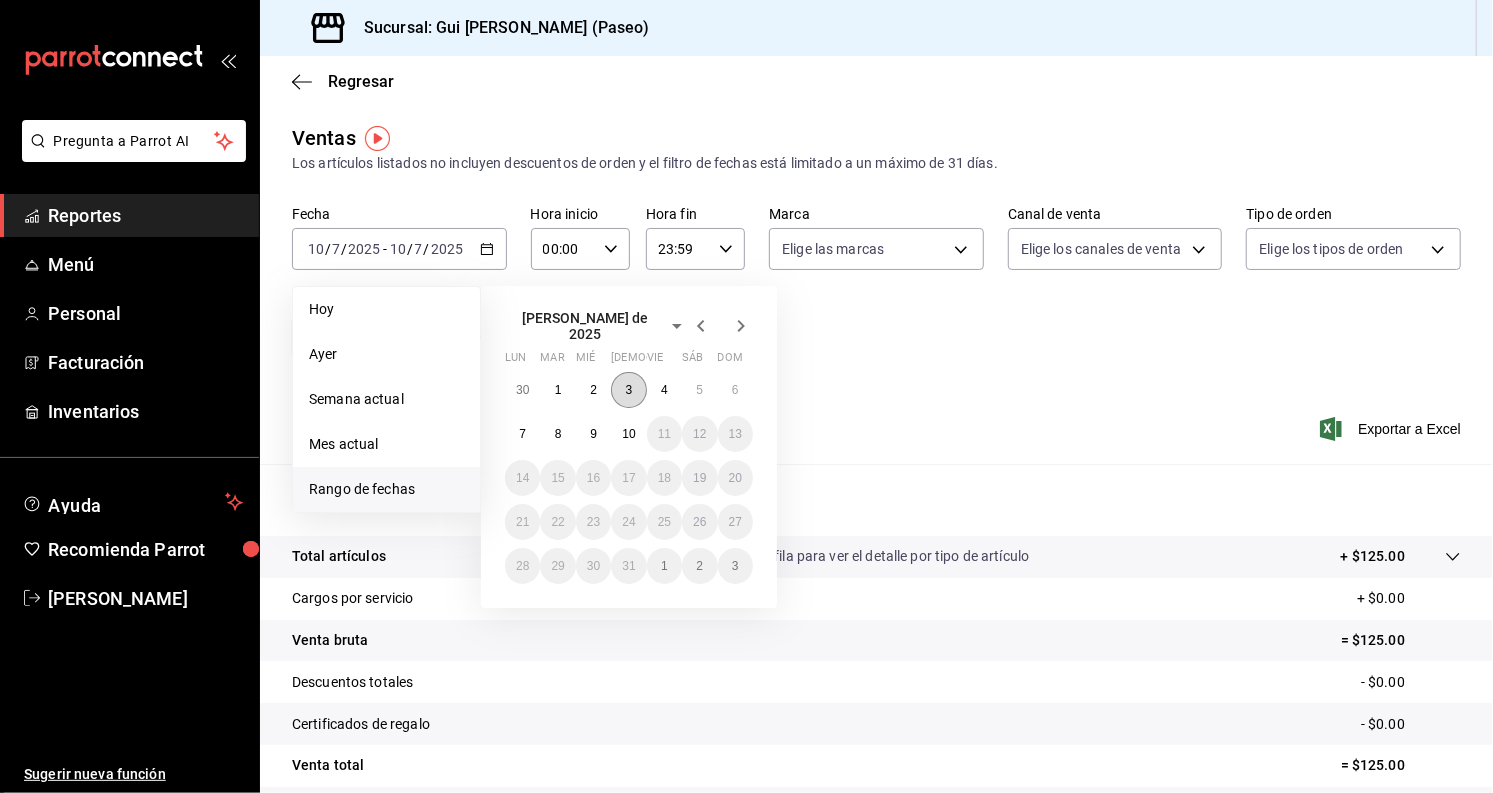 click on "3" at bounding box center [628, 390] 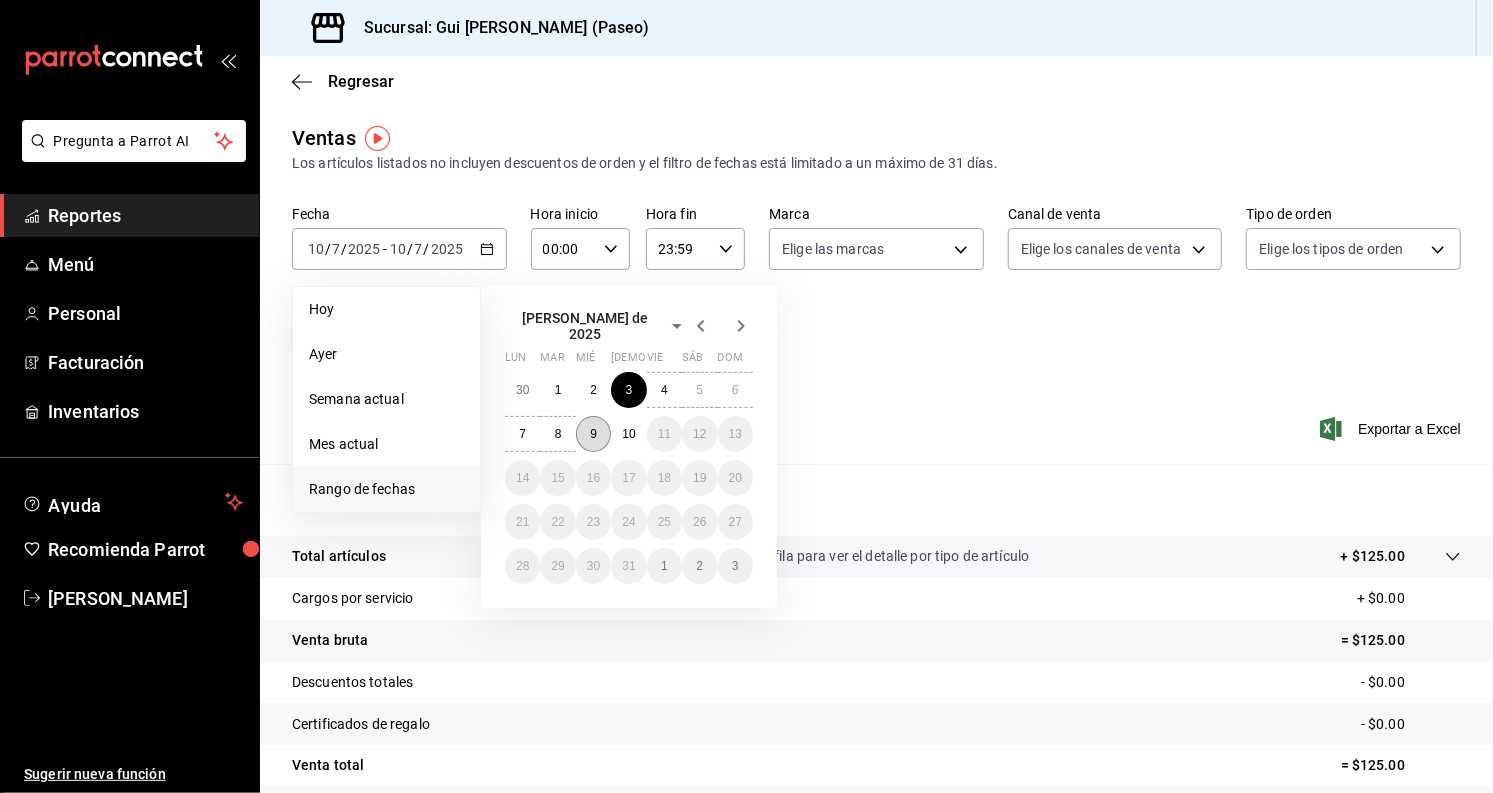click on "9" at bounding box center [593, 434] 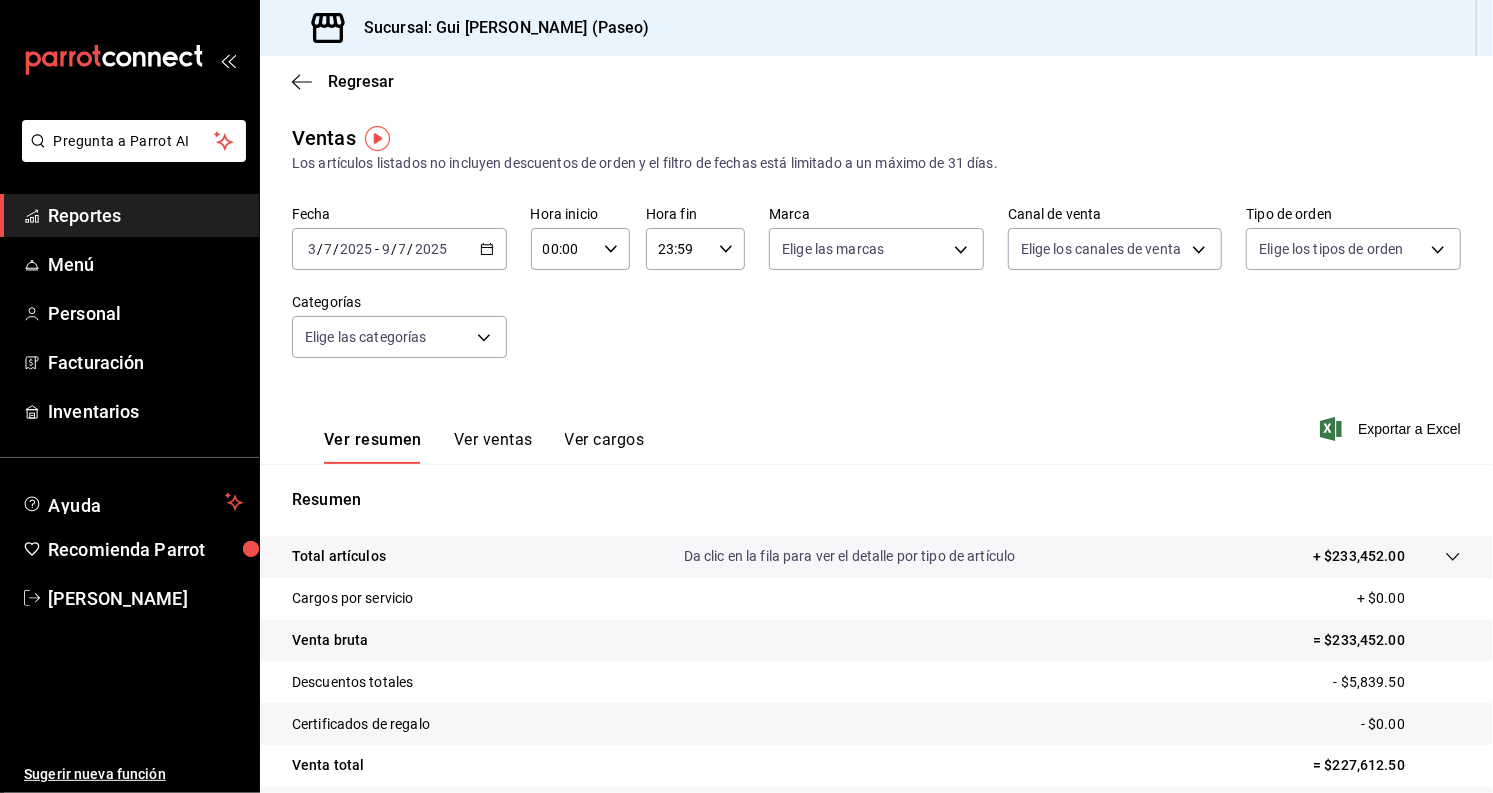 click on "Ver ventas" at bounding box center (493, 447) 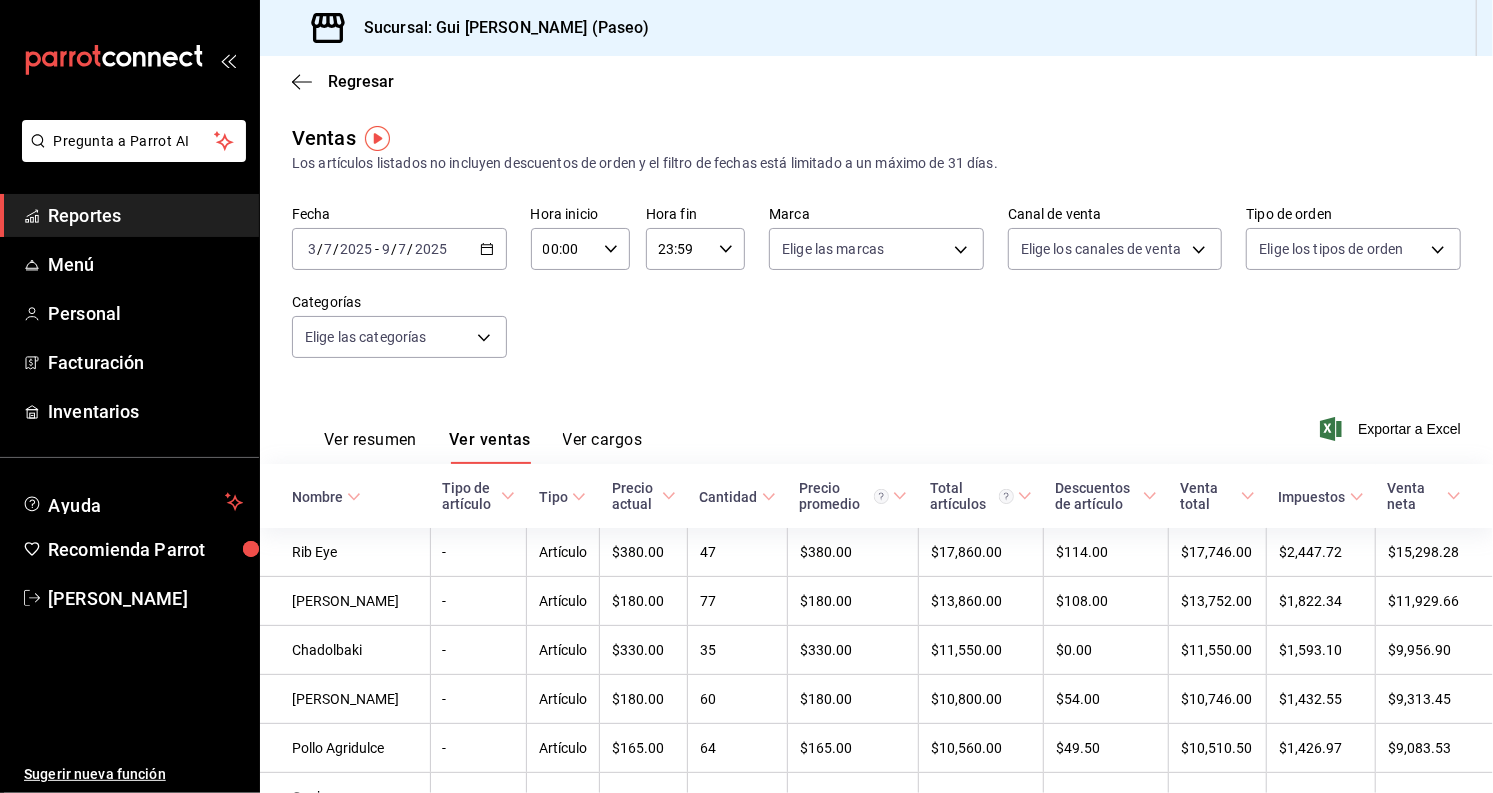 click on "Ver cargos" at bounding box center (603, 447) 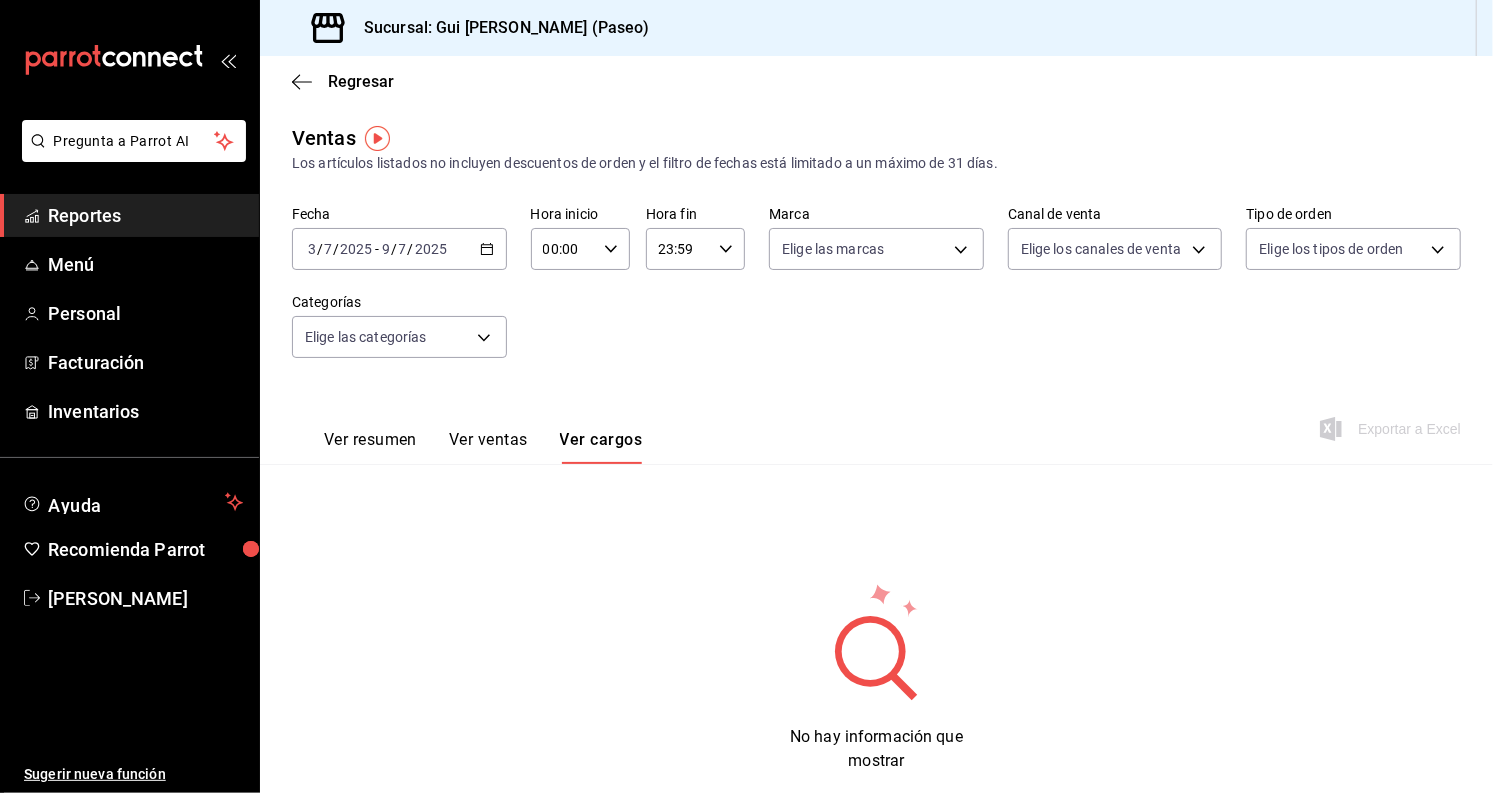 click on "Reportes" at bounding box center [145, 215] 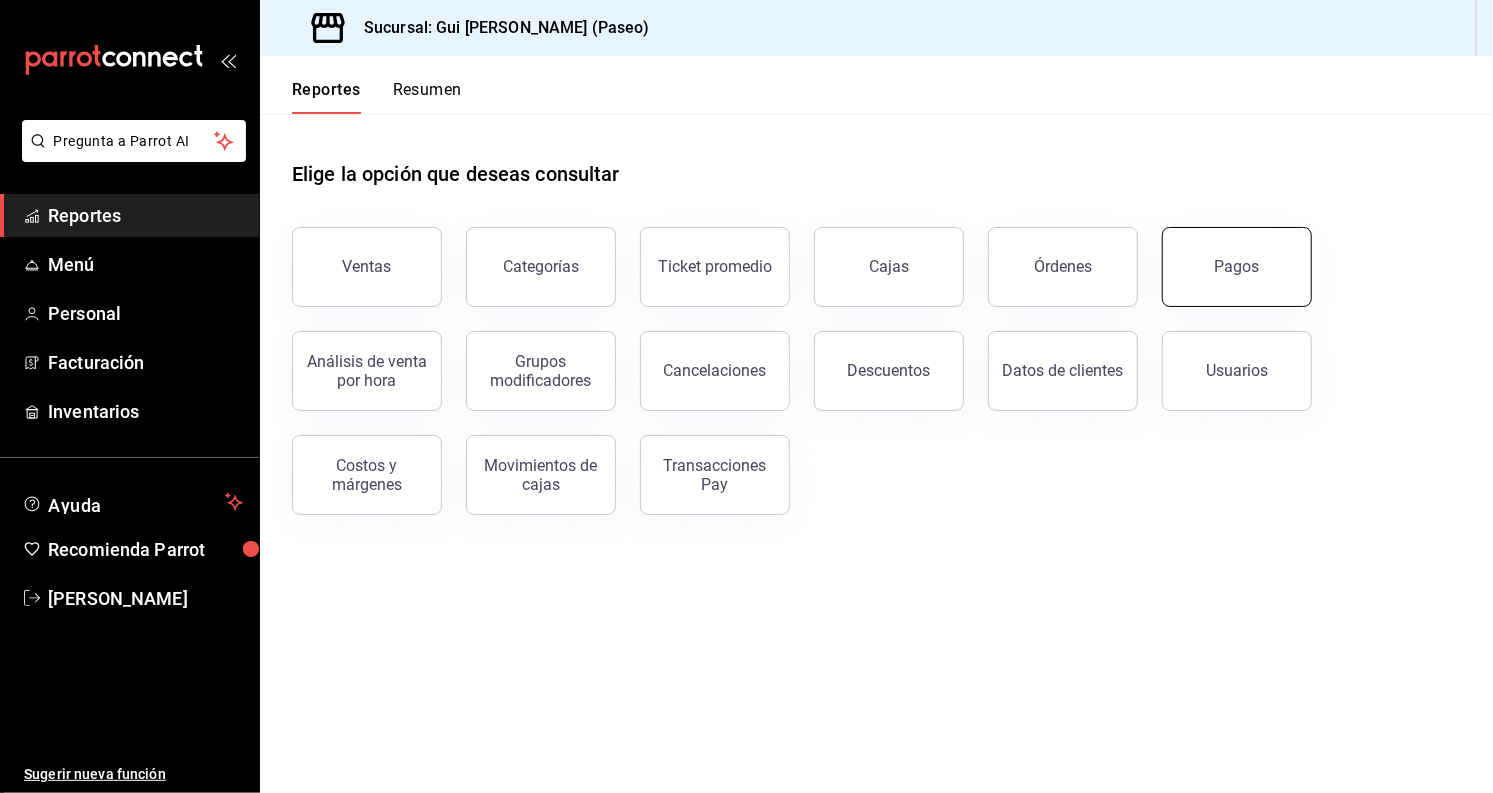 click on "Pagos" at bounding box center (1237, 266) 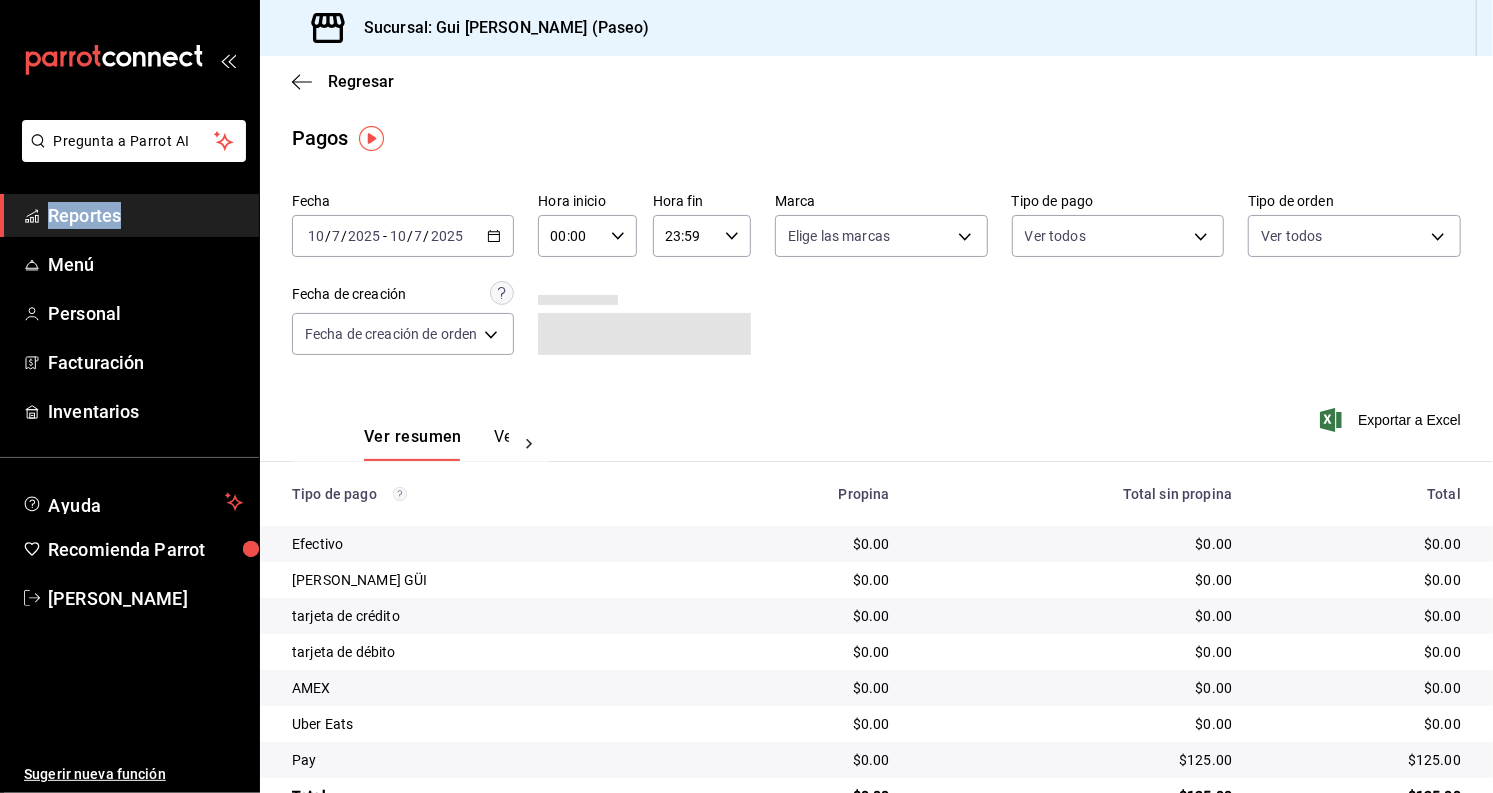 click on "Ver pagos" at bounding box center (531, 444) 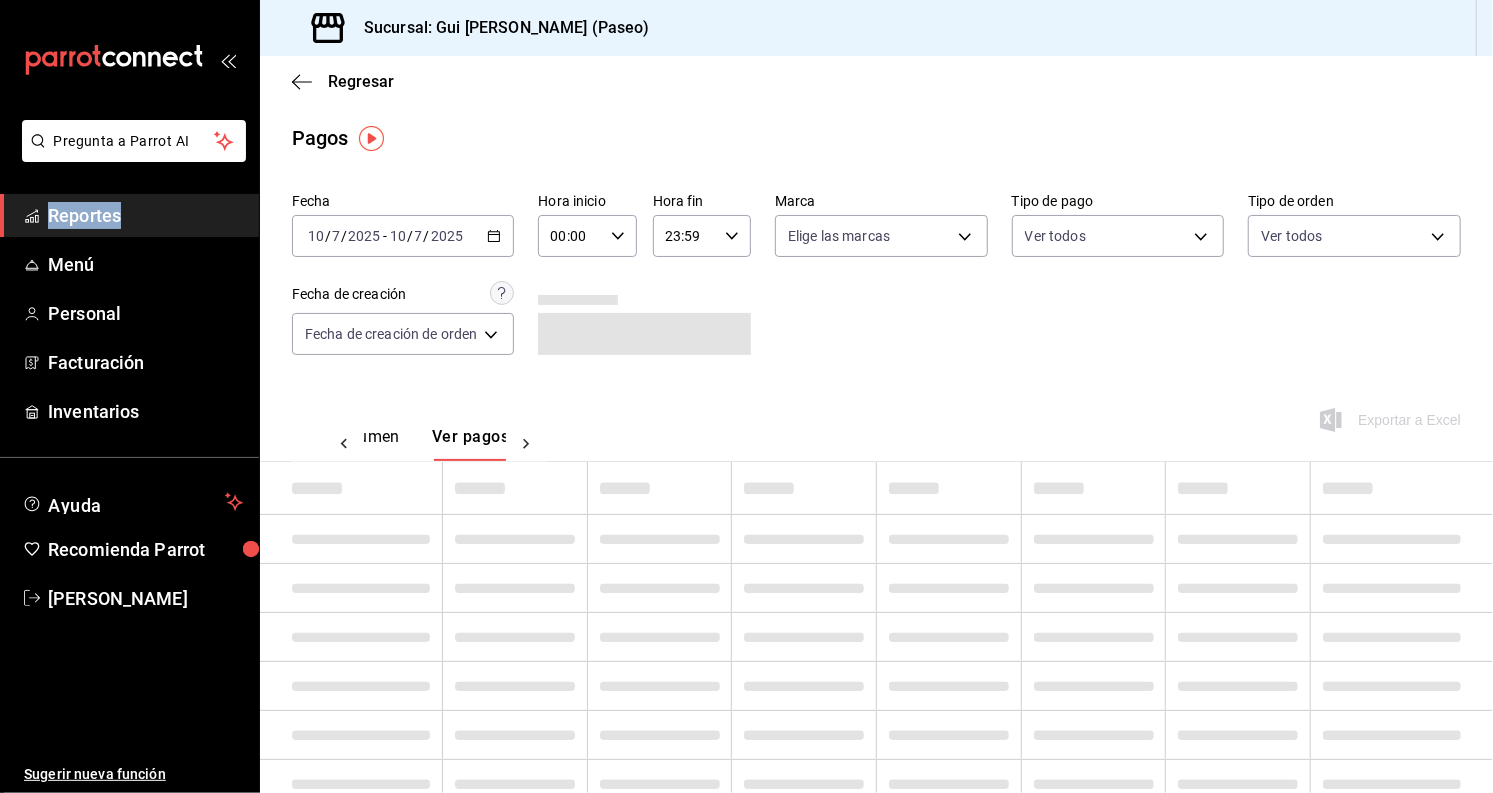 scroll, scrollTop: 0, scrollLeft: 59, axis: horizontal 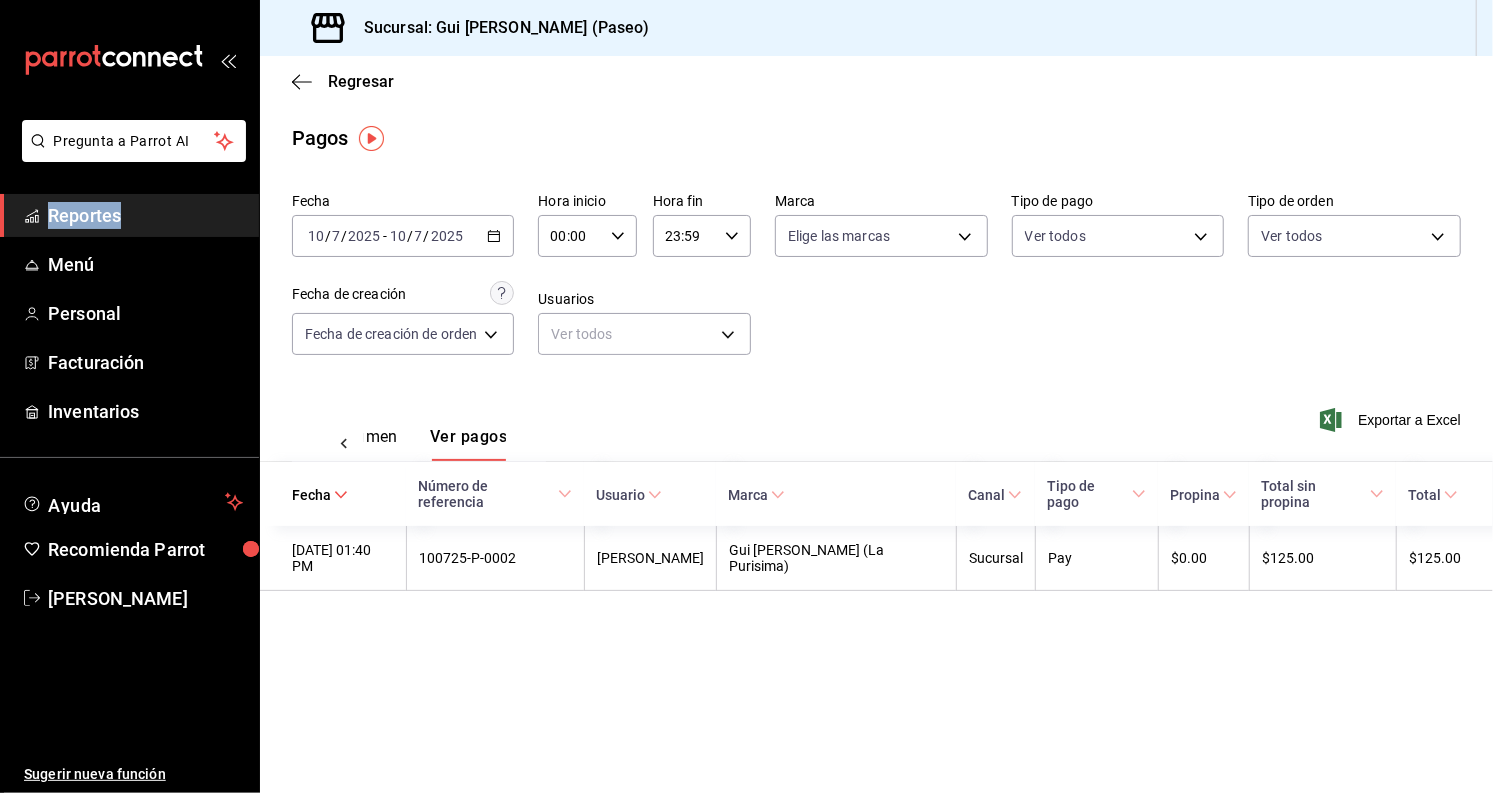click 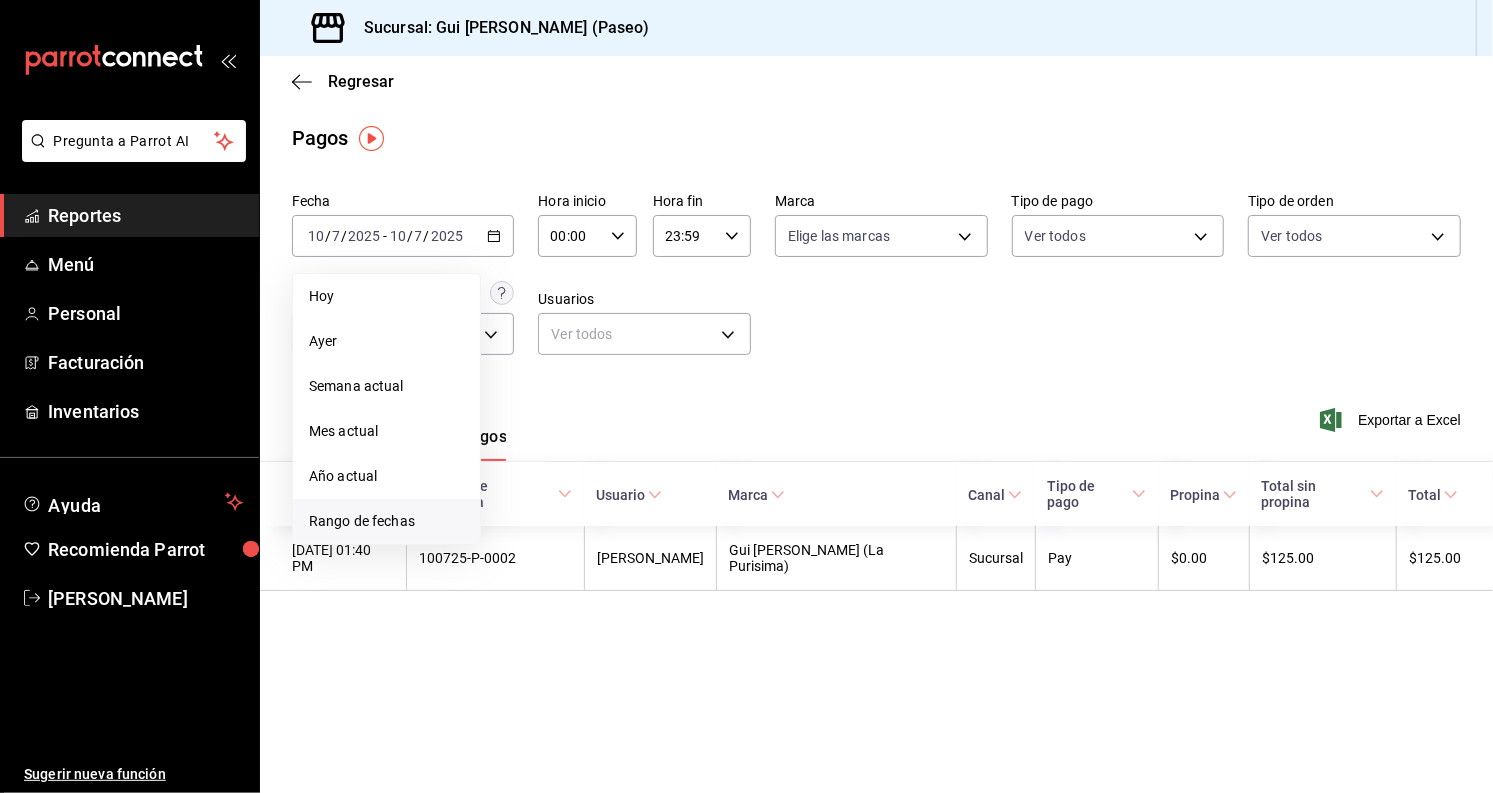click on "Rango de fechas" at bounding box center [386, 521] 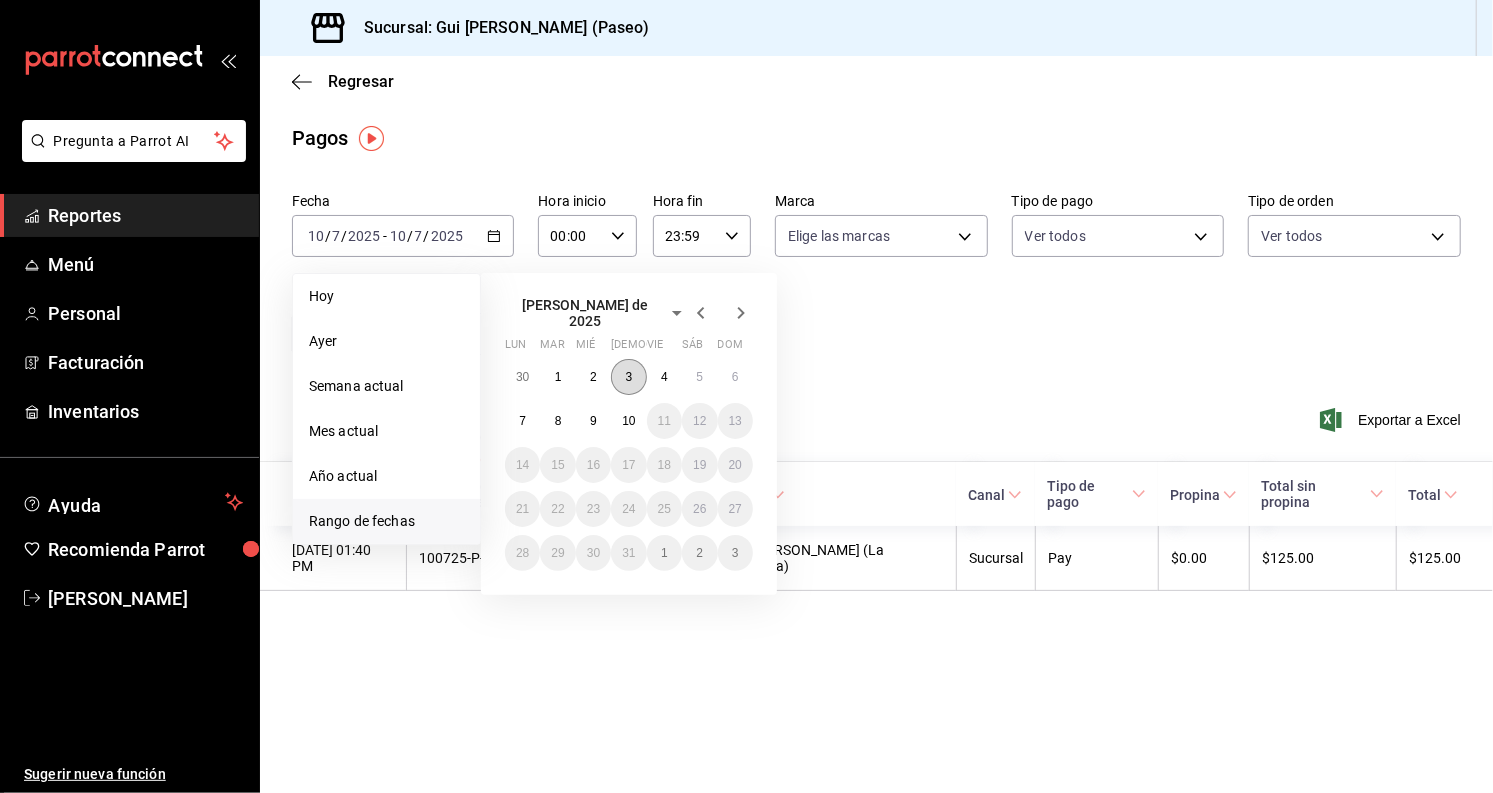 click on "3" at bounding box center [628, 377] 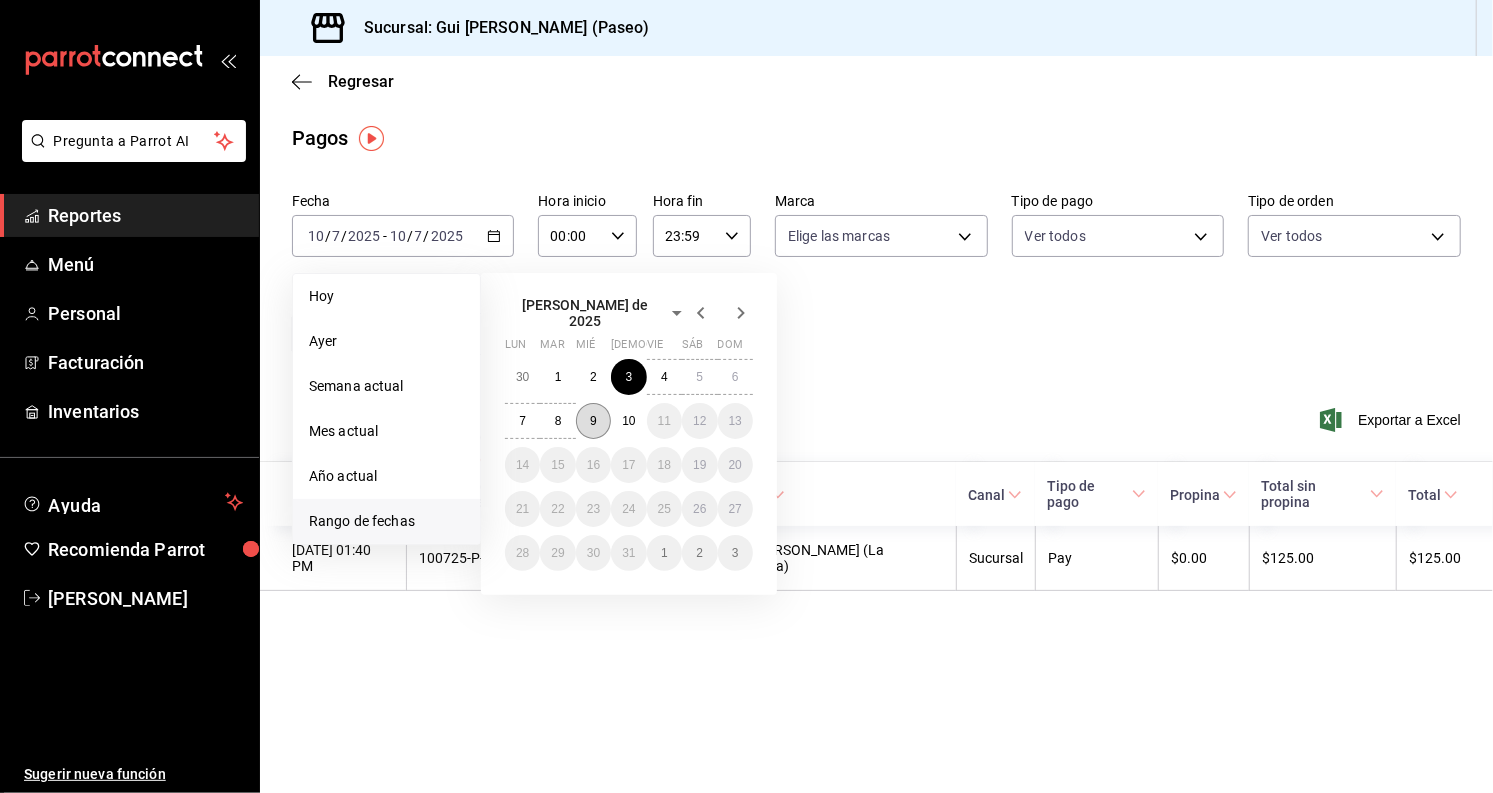 click on "9" at bounding box center (593, 421) 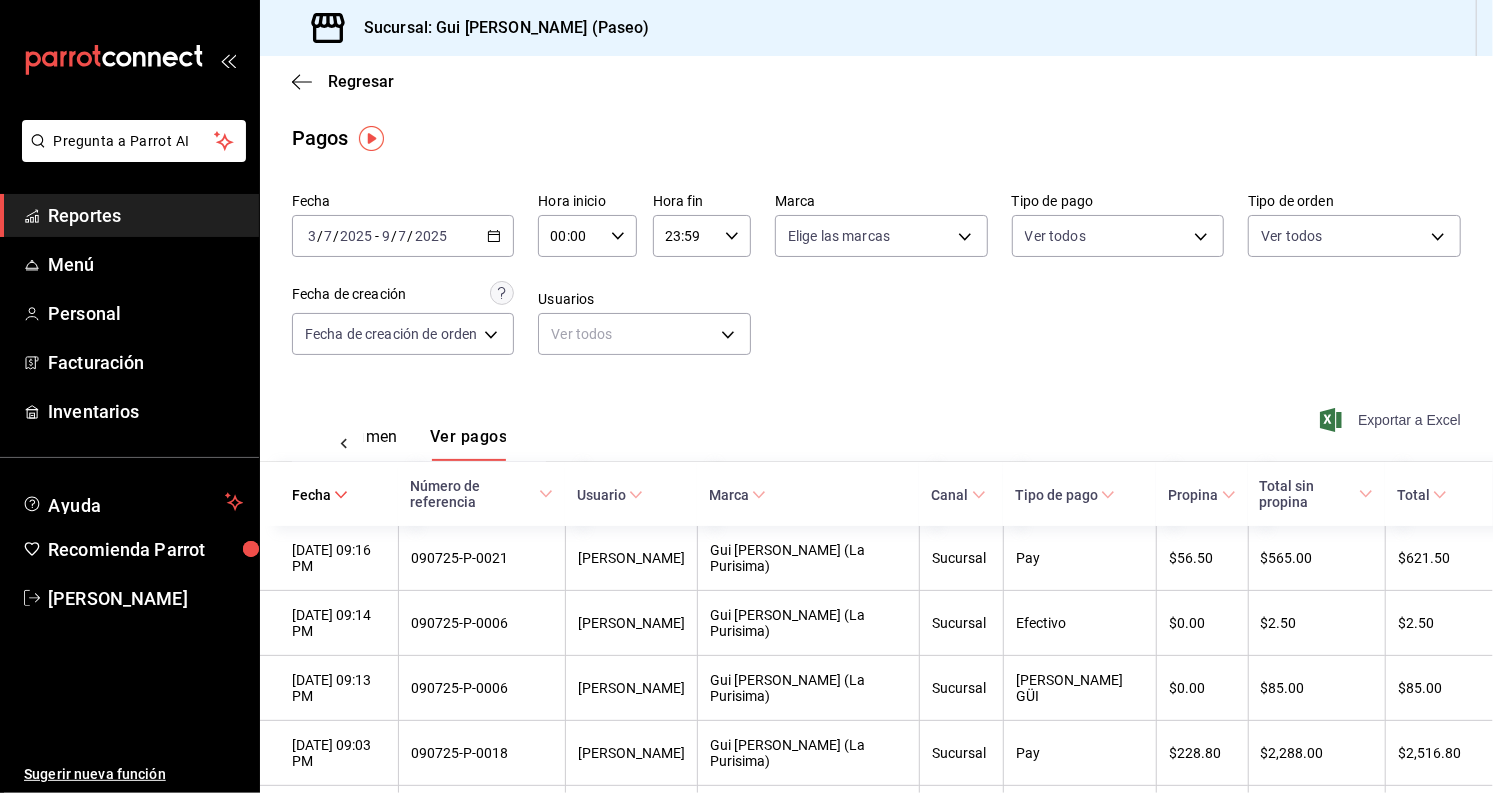 click on "Exportar a Excel" at bounding box center [1392, 420] 